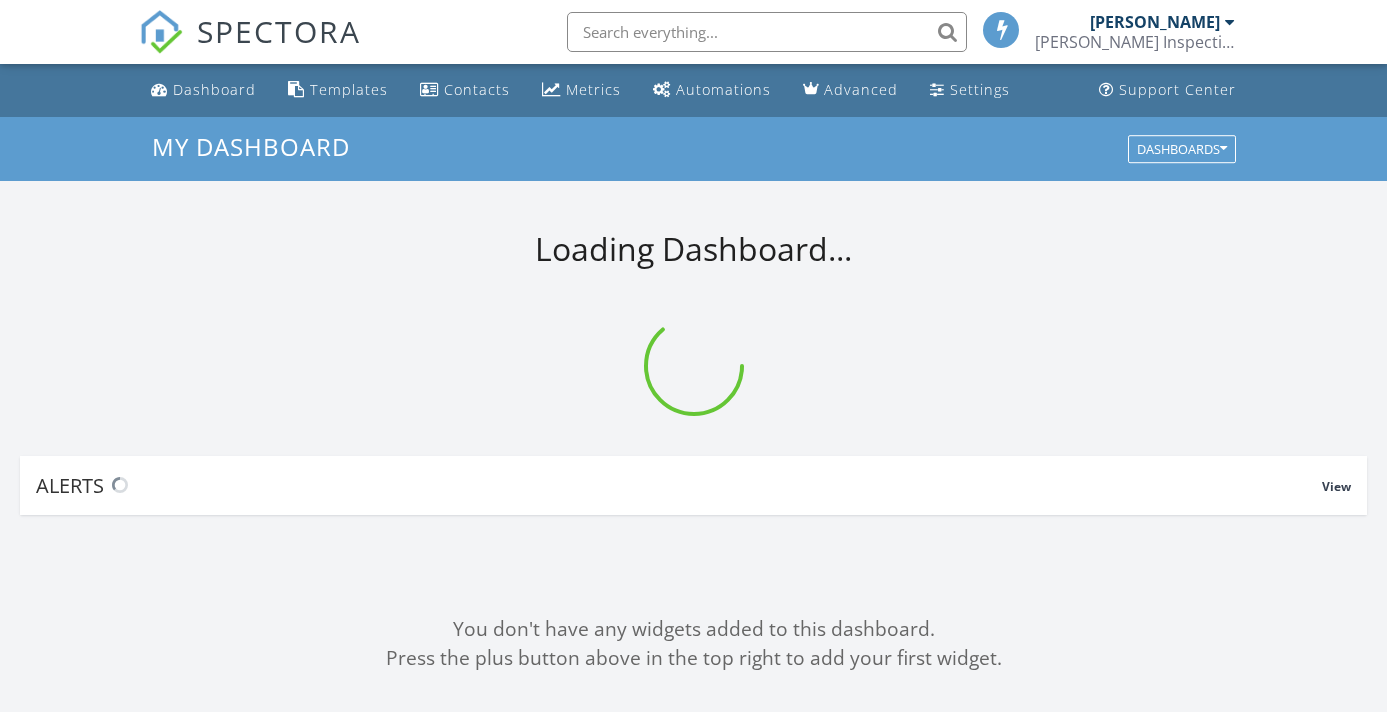 scroll, scrollTop: 0, scrollLeft: 0, axis: both 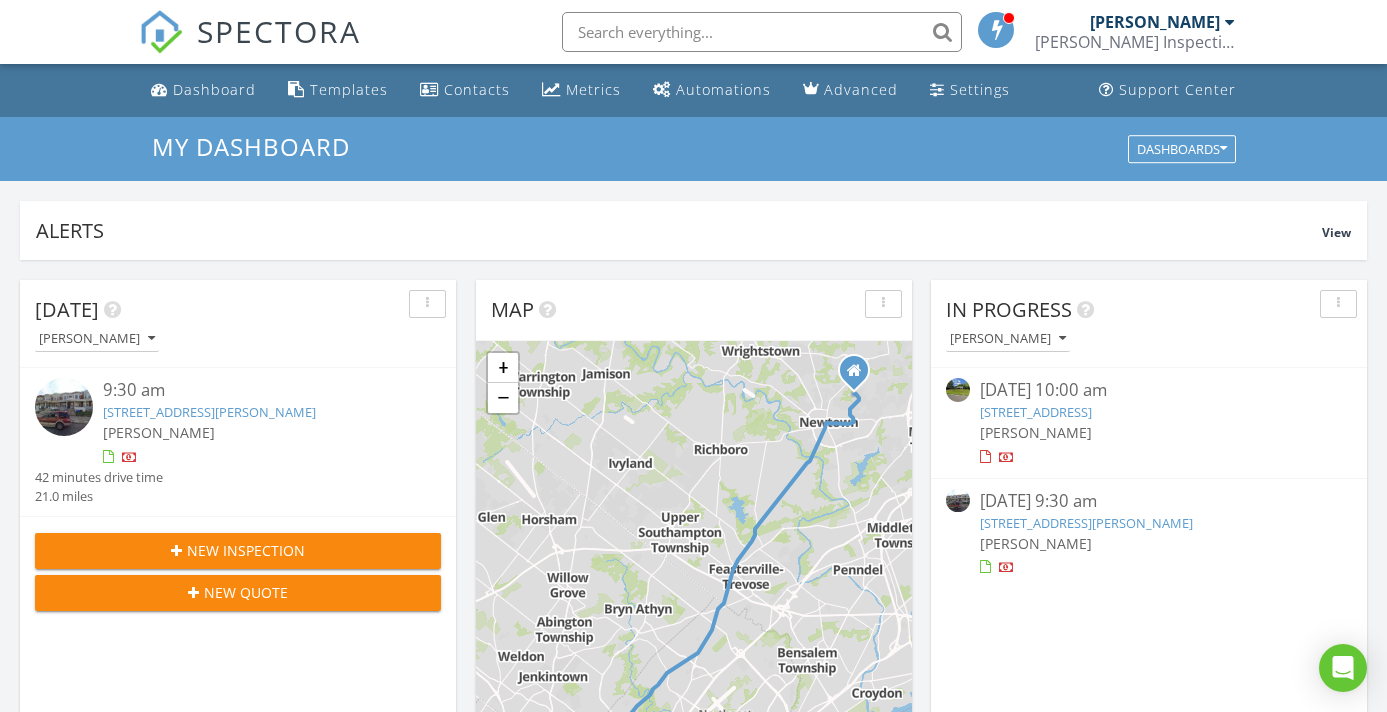 click on "[STREET_ADDRESS][PERSON_NAME]" at bounding box center [209, 412] 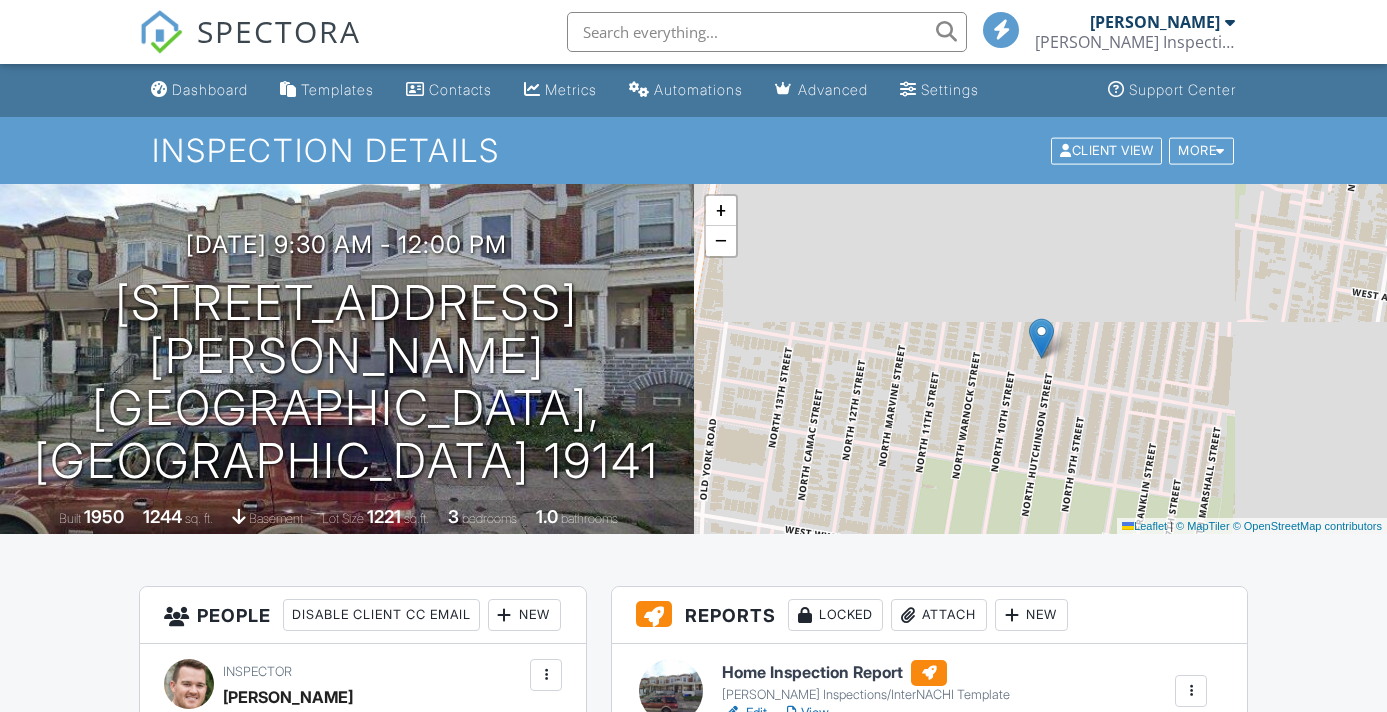 scroll, scrollTop: 0, scrollLeft: 0, axis: both 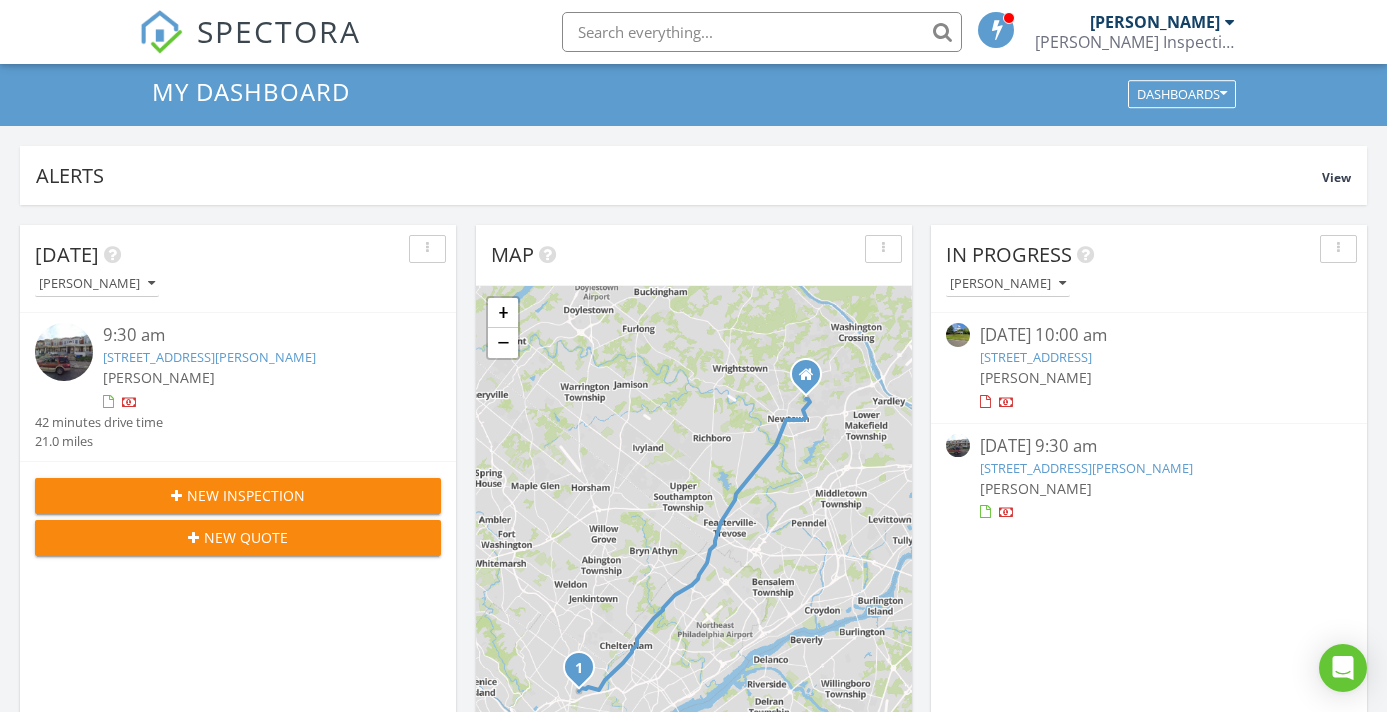 click on "[STREET_ADDRESS][PERSON_NAME]" at bounding box center [209, 357] 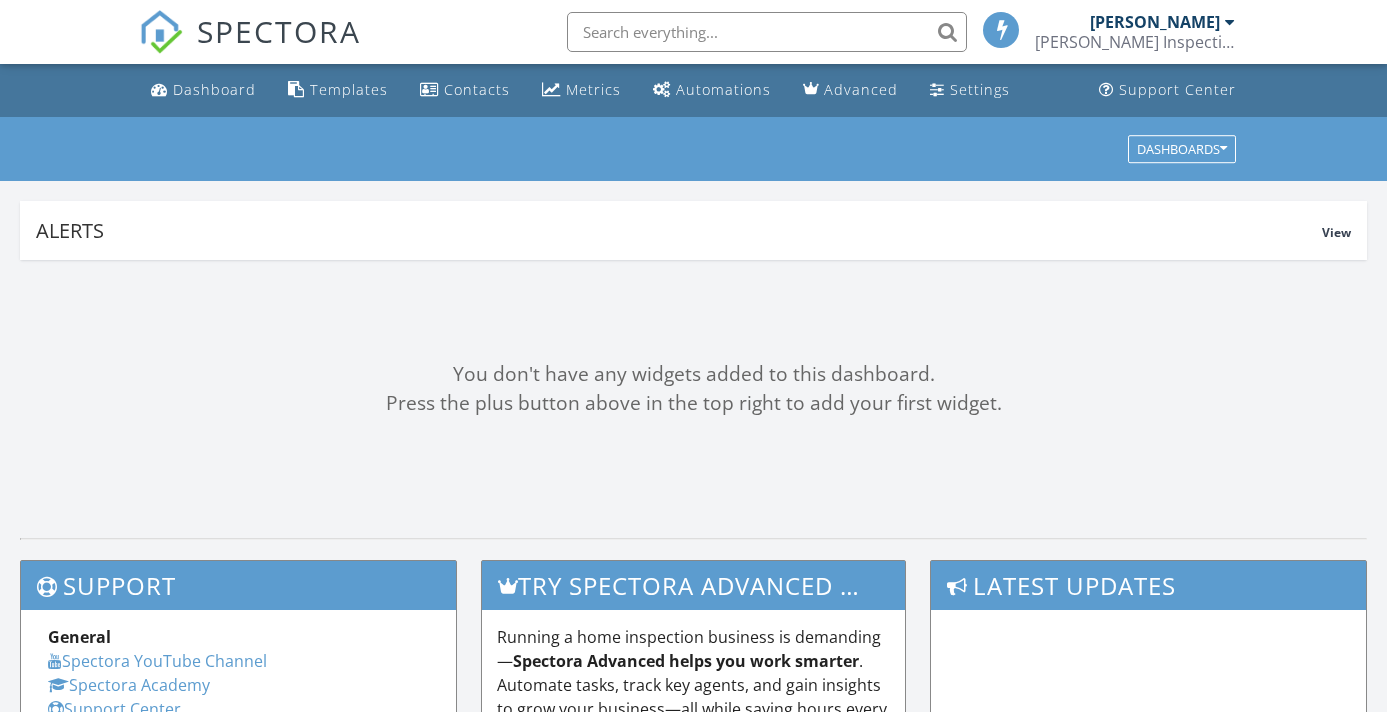 scroll, scrollTop: 0, scrollLeft: 0, axis: both 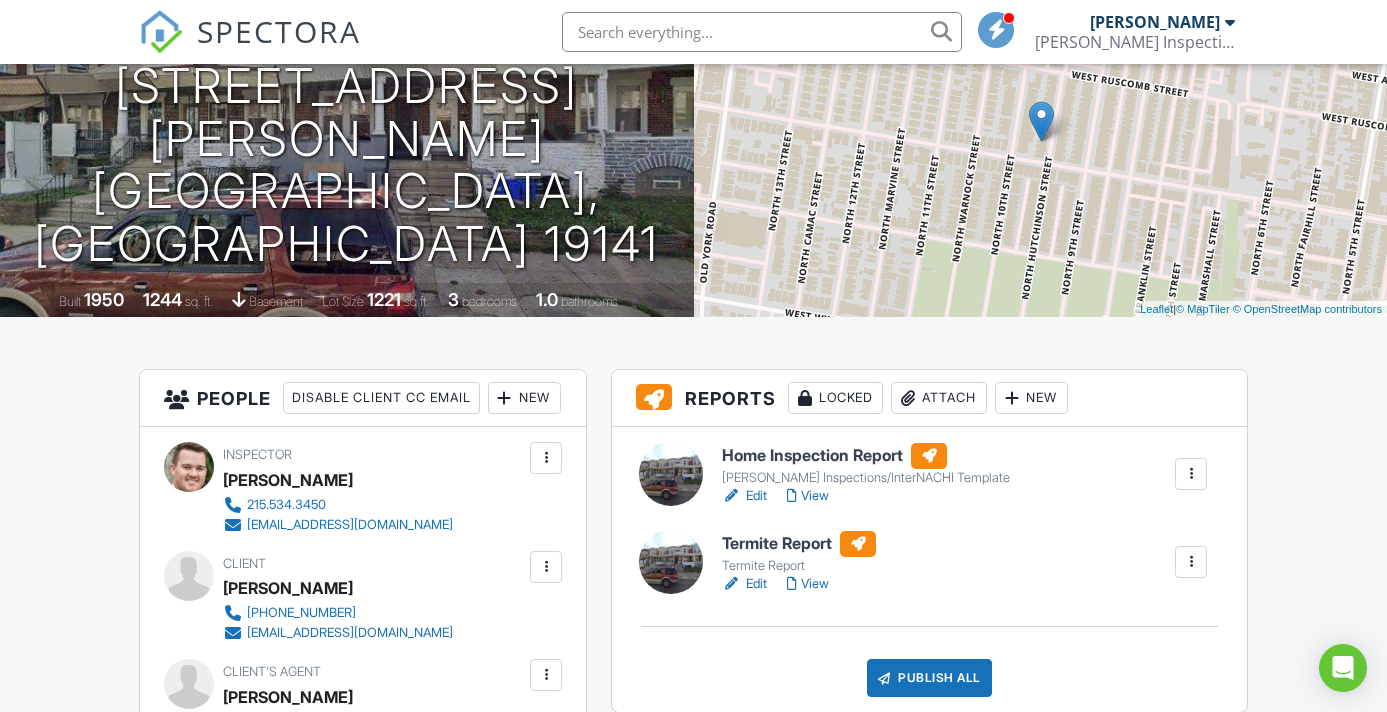 click on "Edit" at bounding box center (744, 584) 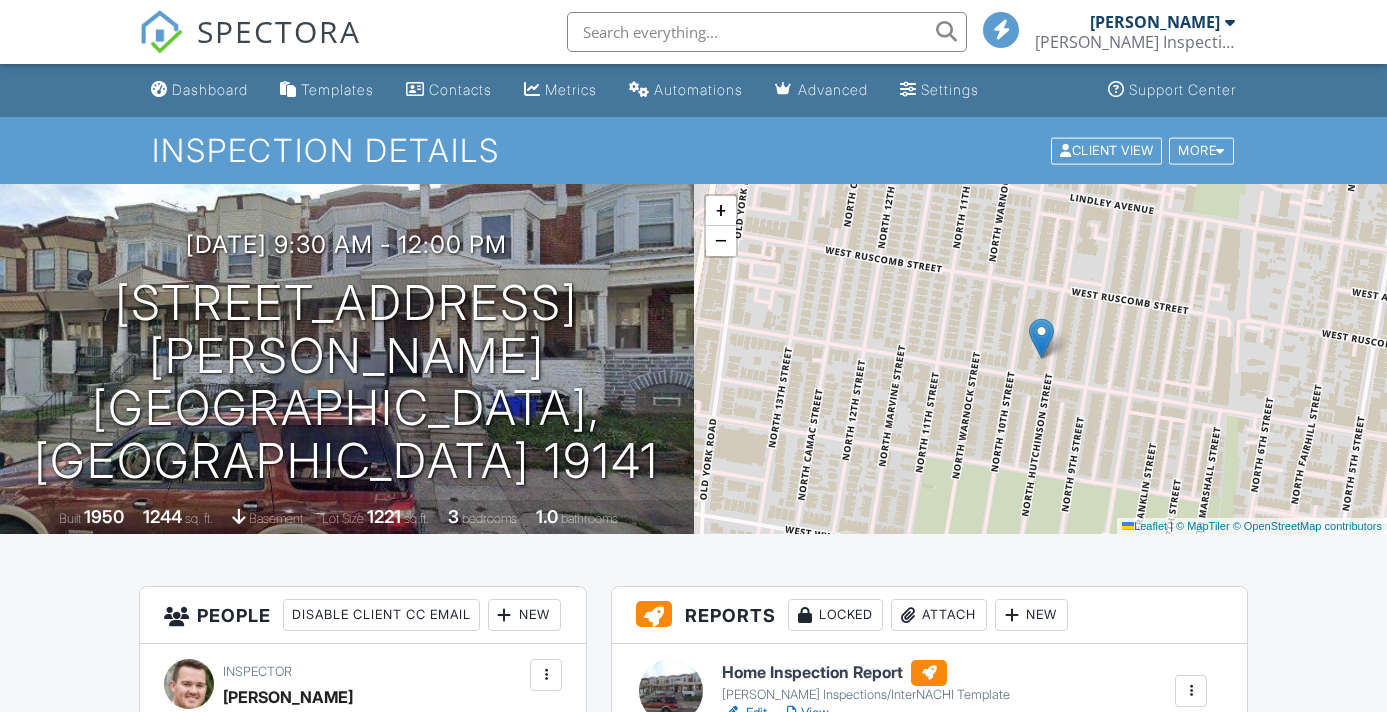 scroll, scrollTop: 400, scrollLeft: 0, axis: vertical 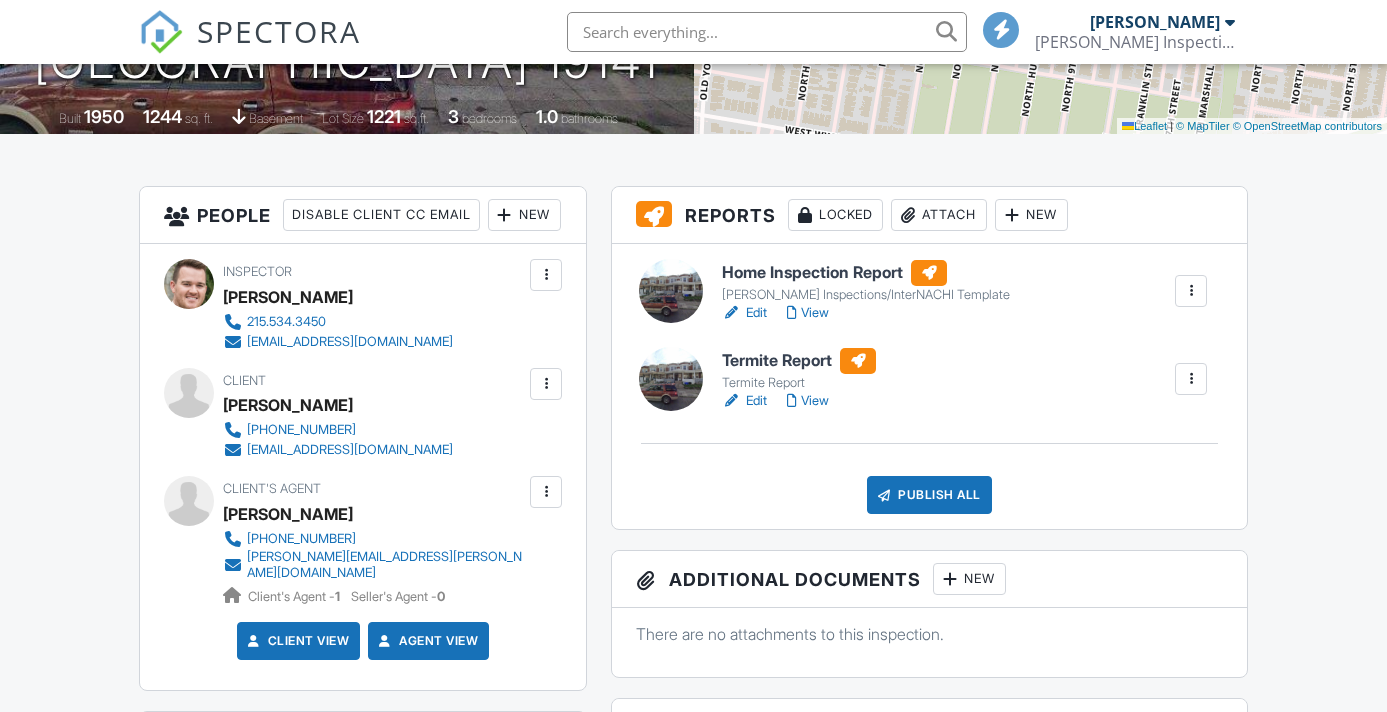 click on "Edit" at bounding box center [744, 313] 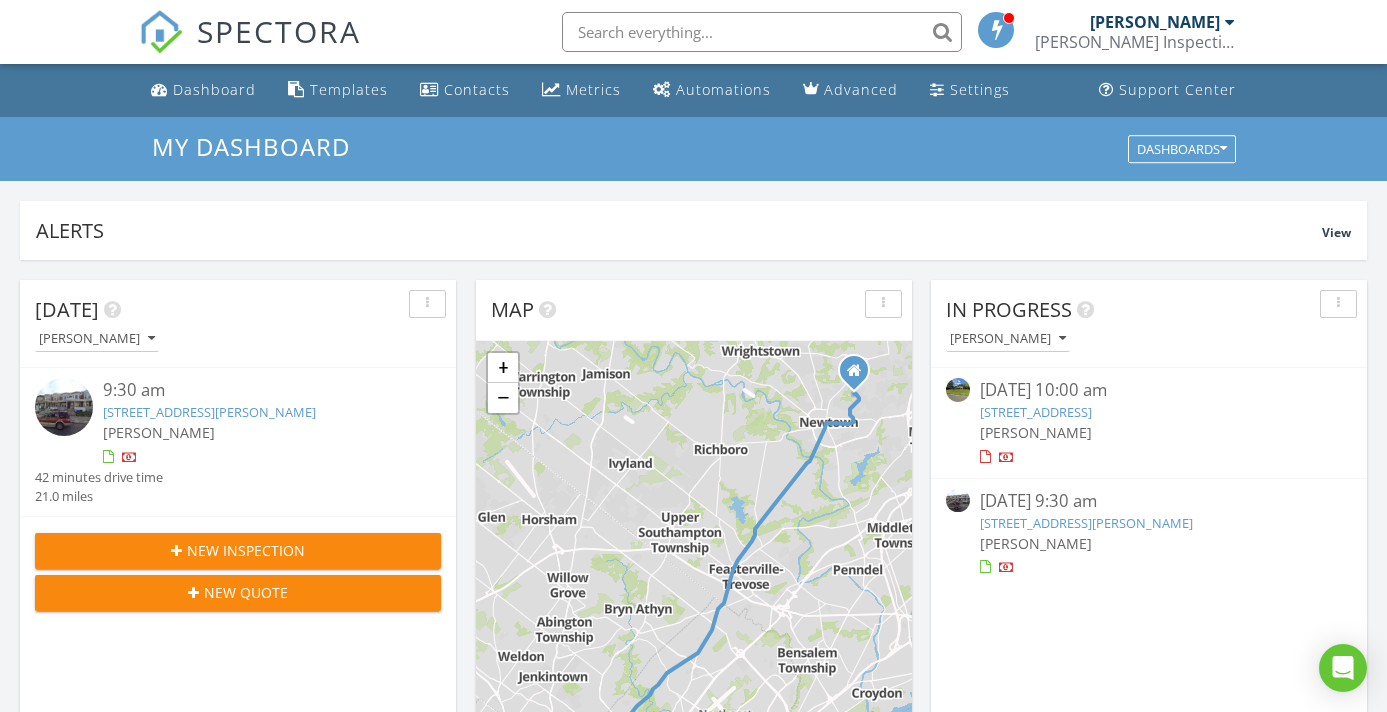 scroll, scrollTop: 0, scrollLeft: 0, axis: both 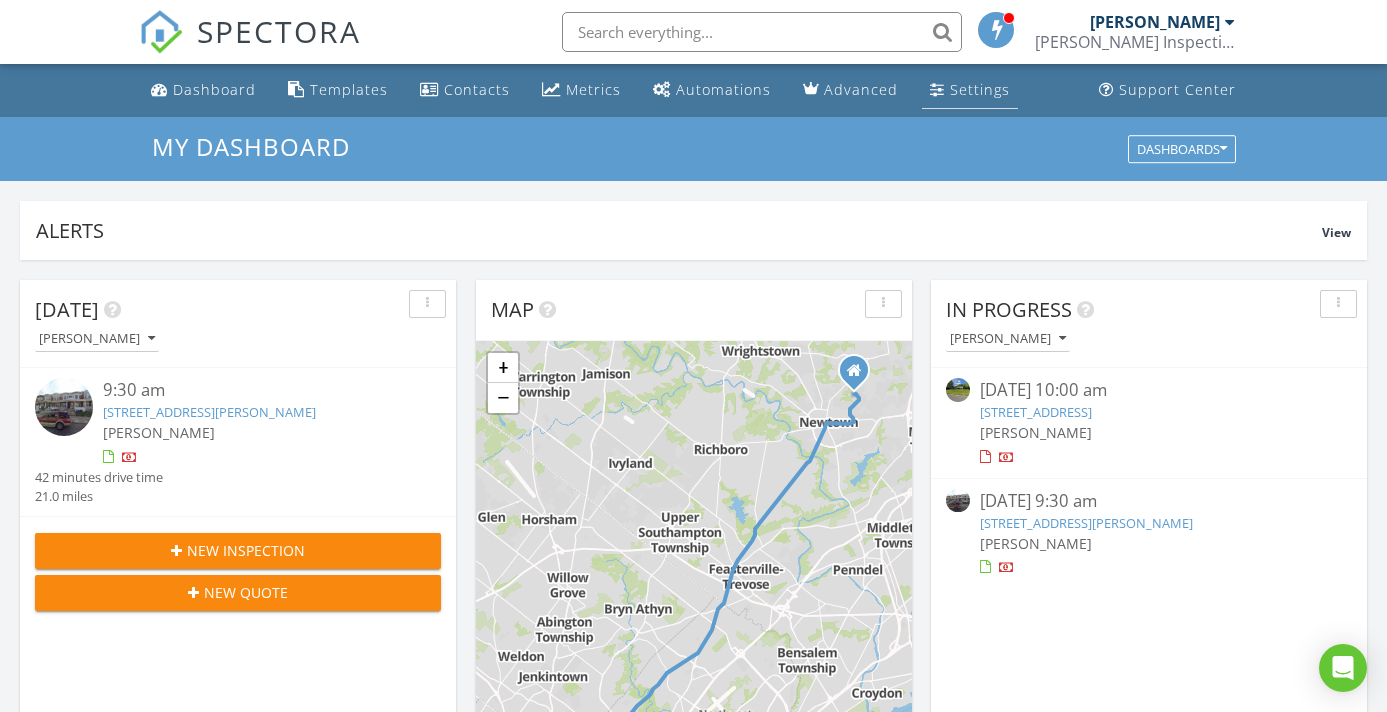 click on "Settings" at bounding box center [970, 90] 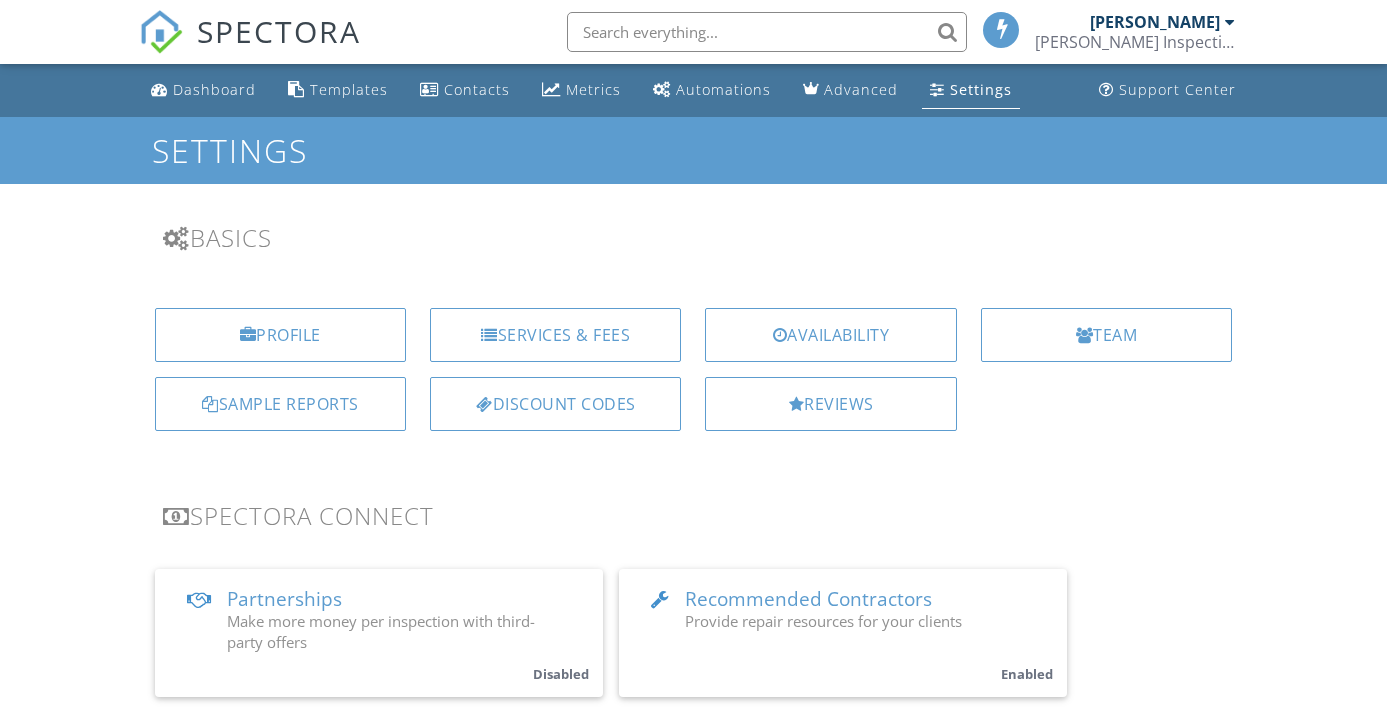 scroll, scrollTop: 160, scrollLeft: 0, axis: vertical 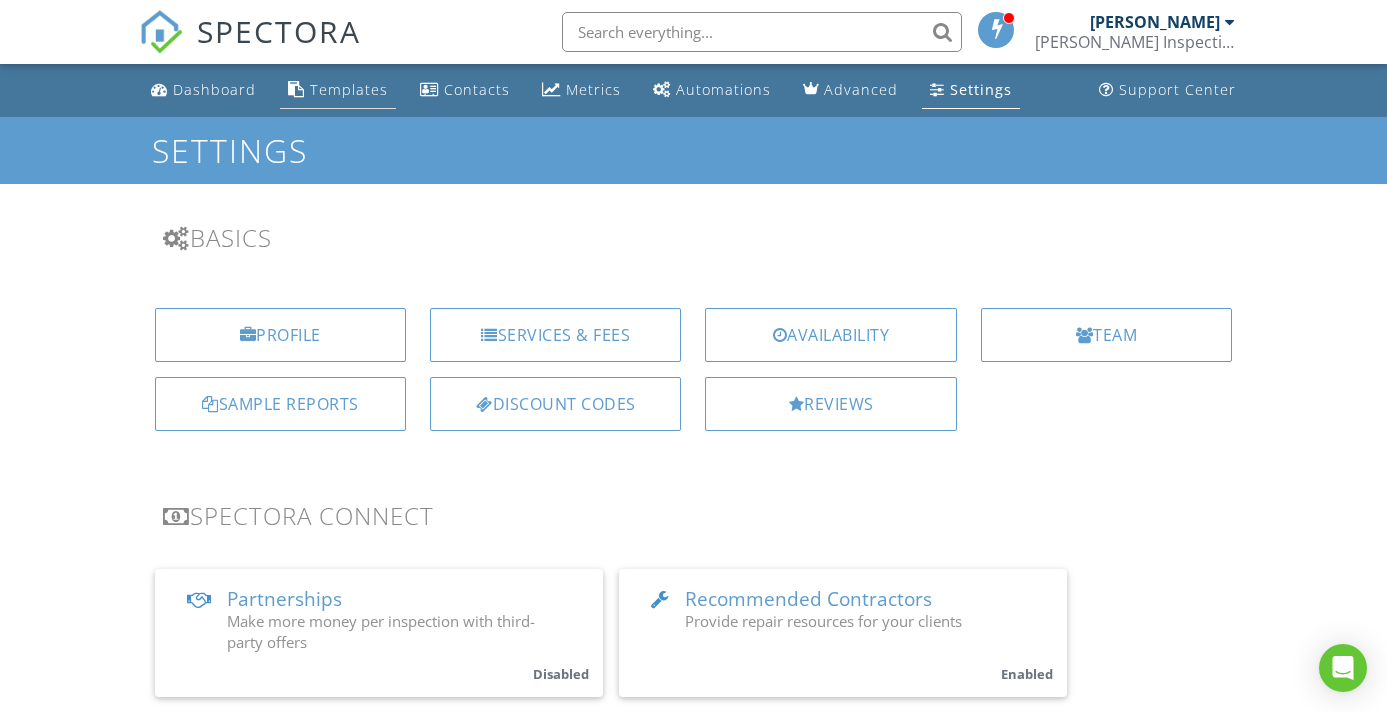 click on "Templates" at bounding box center (349, 89) 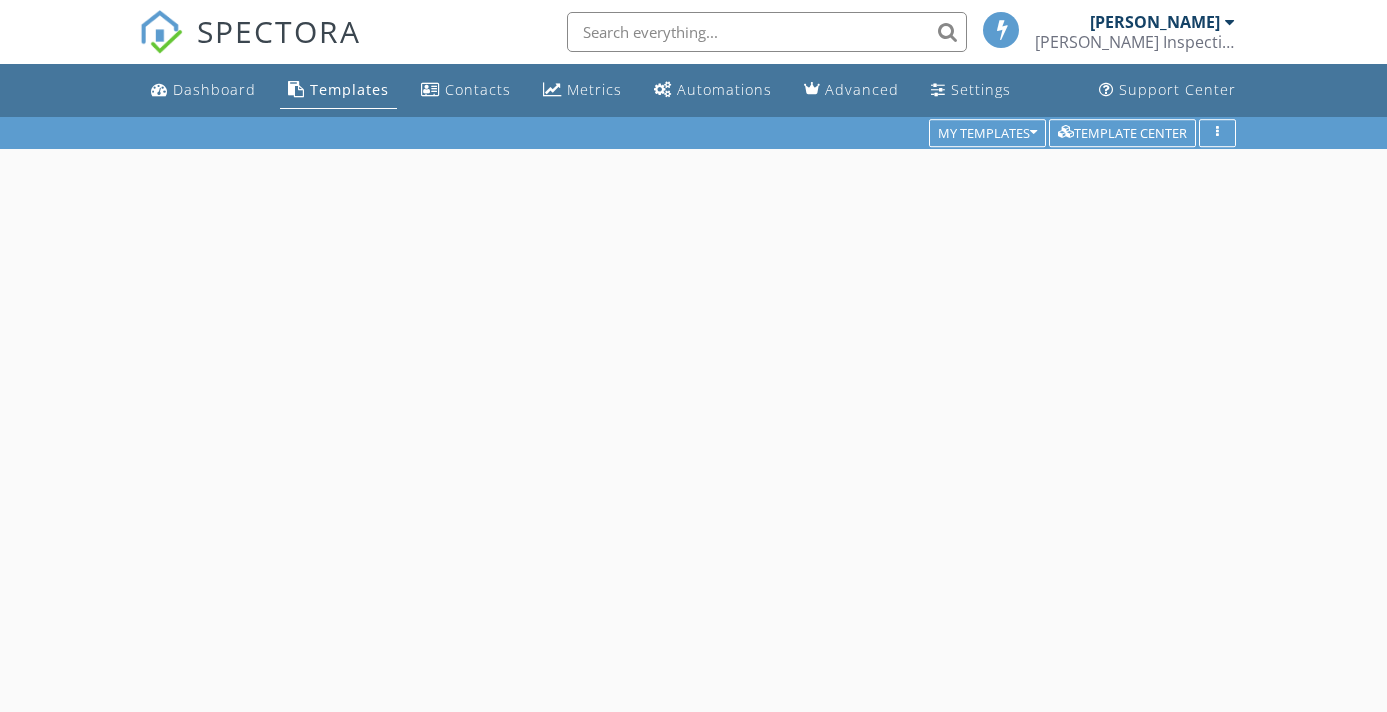 scroll, scrollTop: 0, scrollLeft: 0, axis: both 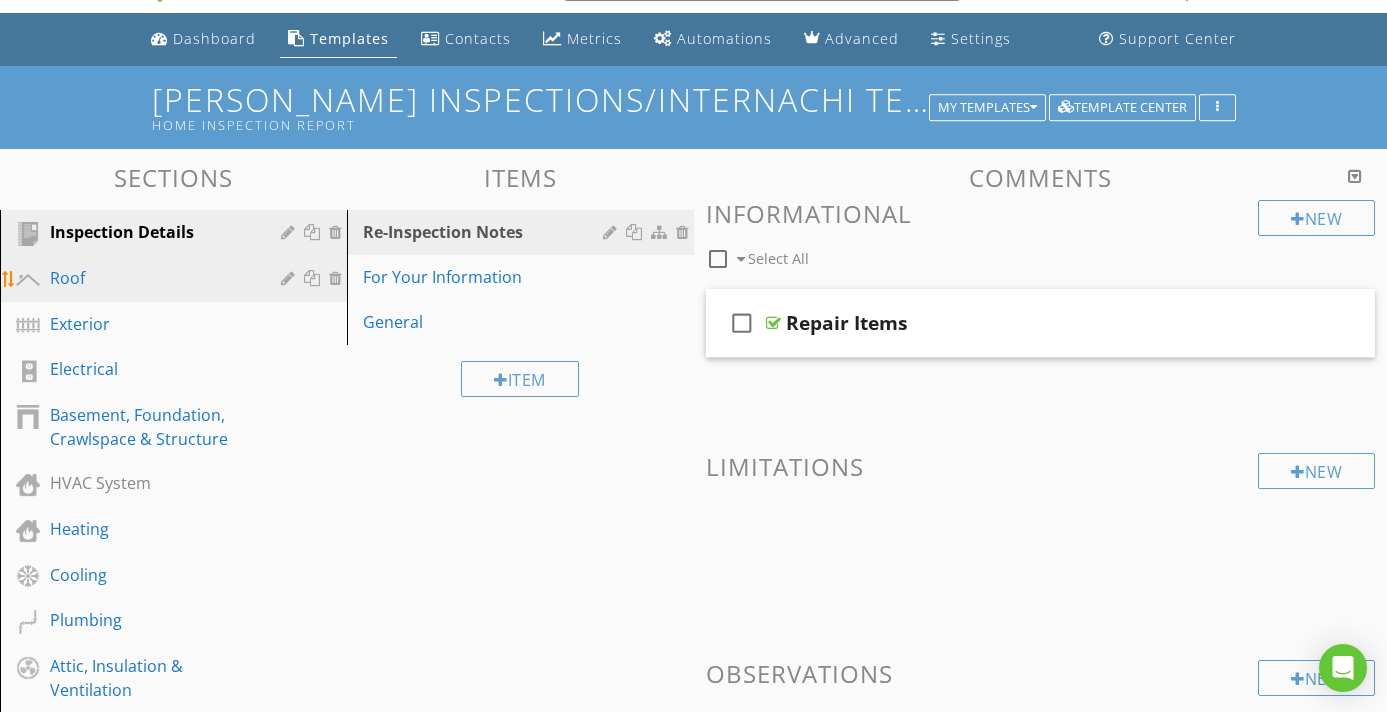 click on "Roof" at bounding box center [151, 278] 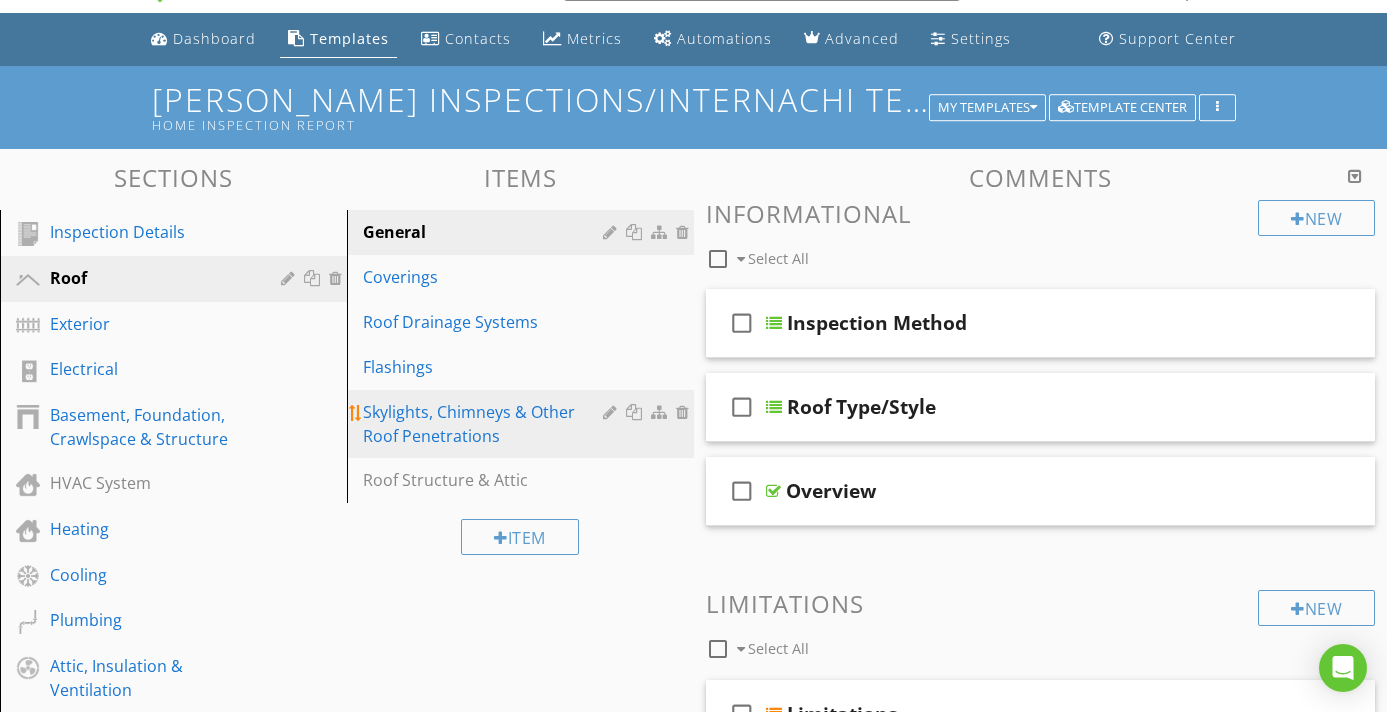 click on "Skylights, Chimneys & Other Roof Penetrations" at bounding box center (486, 424) 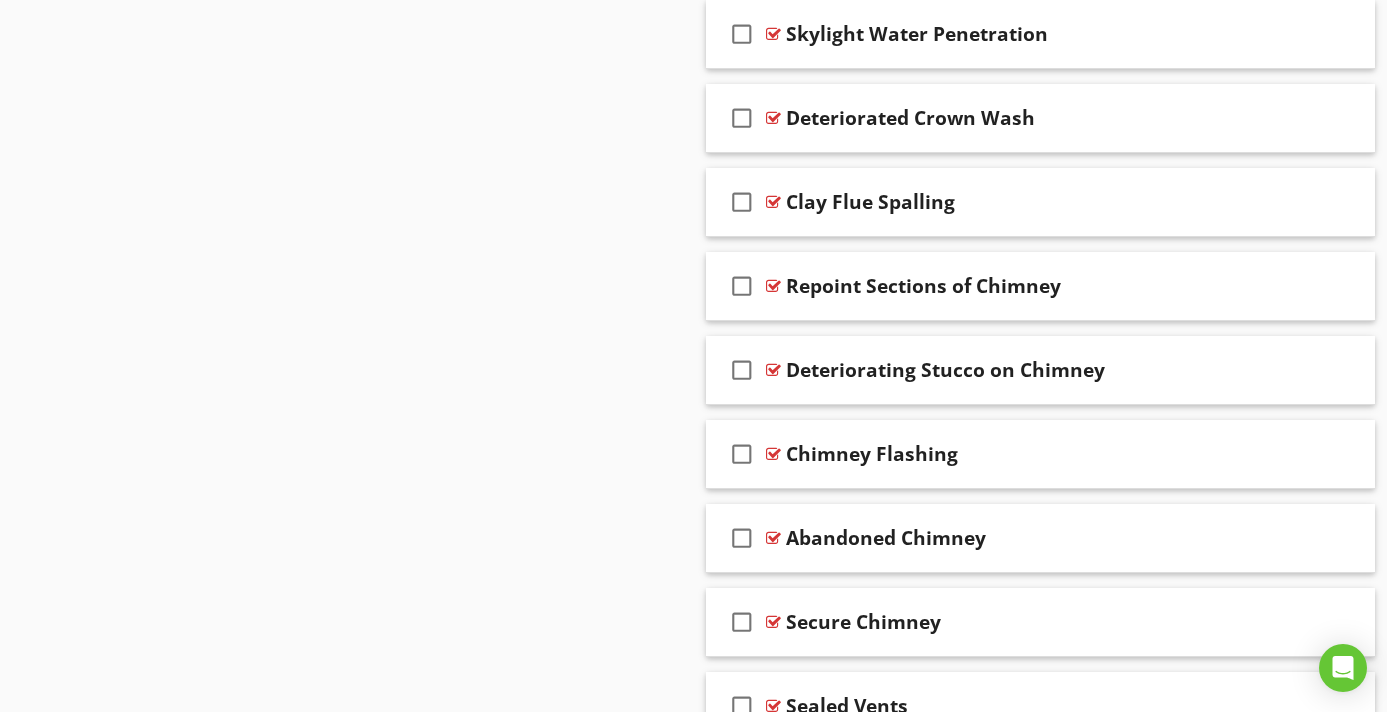 scroll, scrollTop: 2321, scrollLeft: 0, axis: vertical 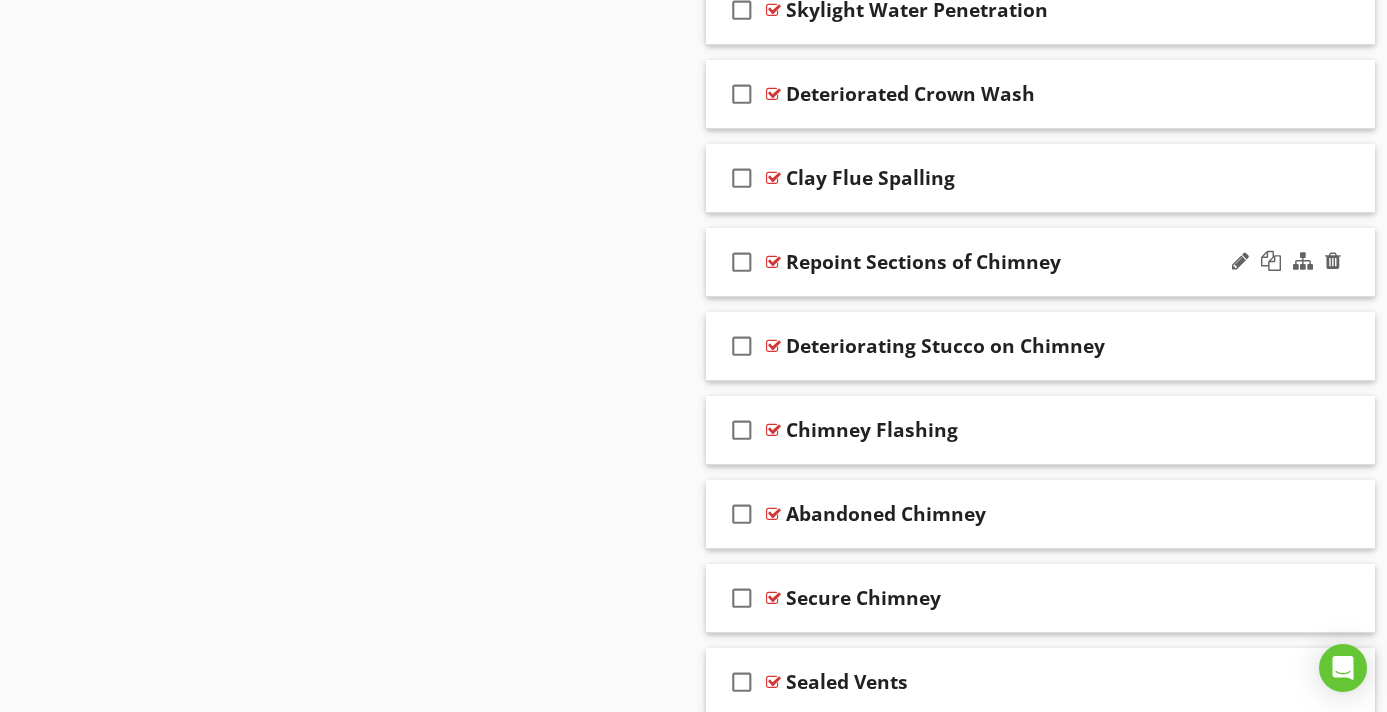 click on "check_box_outline_blank
Repoint Sections of Chimney" at bounding box center [1041, 262] 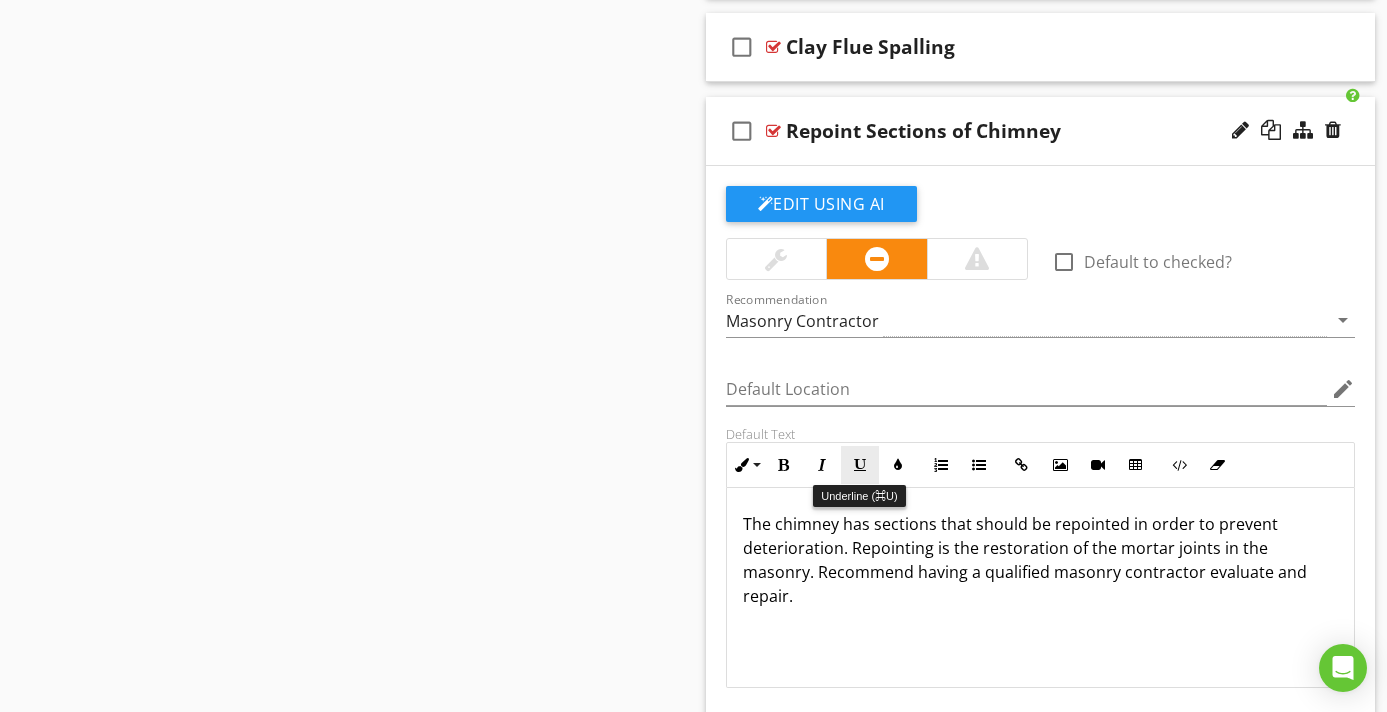 scroll, scrollTop: 2506, scrollLeft: 0, axis: vertical 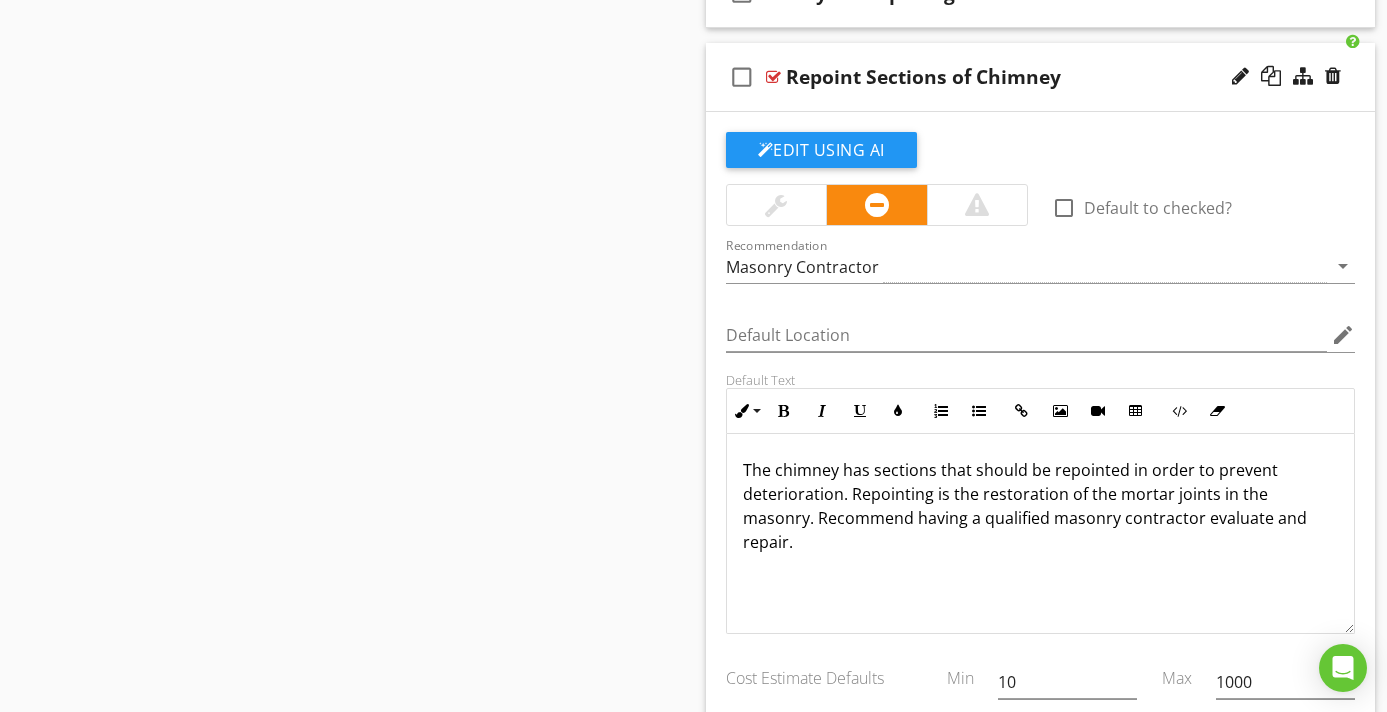 click on "The chimney has sections that should be repointed in order to prevent deterioration. Repointing is the restoration of the mortar joints in the masonry. Recommend having a qualified masonry contractor evaluate and repair." at bounding box center (1041, 506) 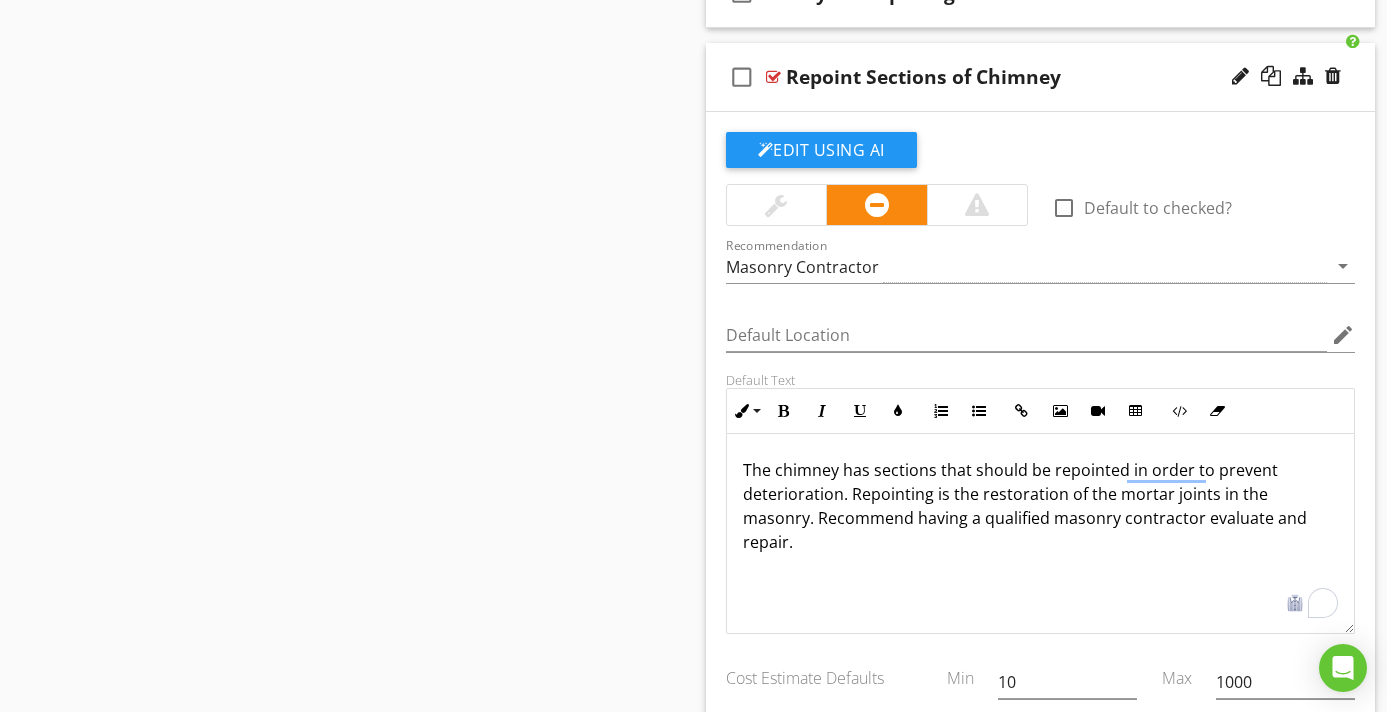 copy on "The chimney has sections that should be repointed in order to prevent deterioration. Repointing is the restoration of the mortar joints in the masonry. Recommend having a qualified masonry contractor evaluate and repair." 